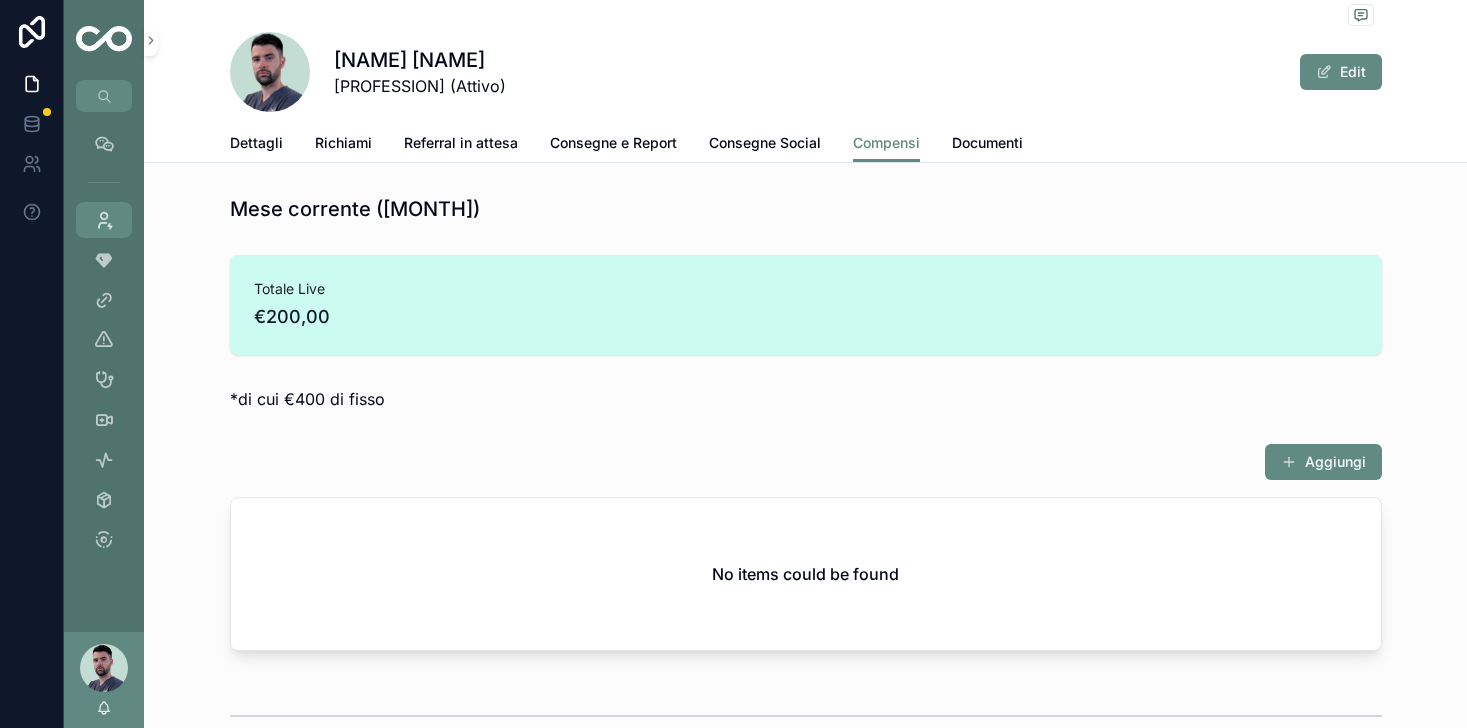 scroll, scrollTop: 0, scrollLeft: 0, axis: both 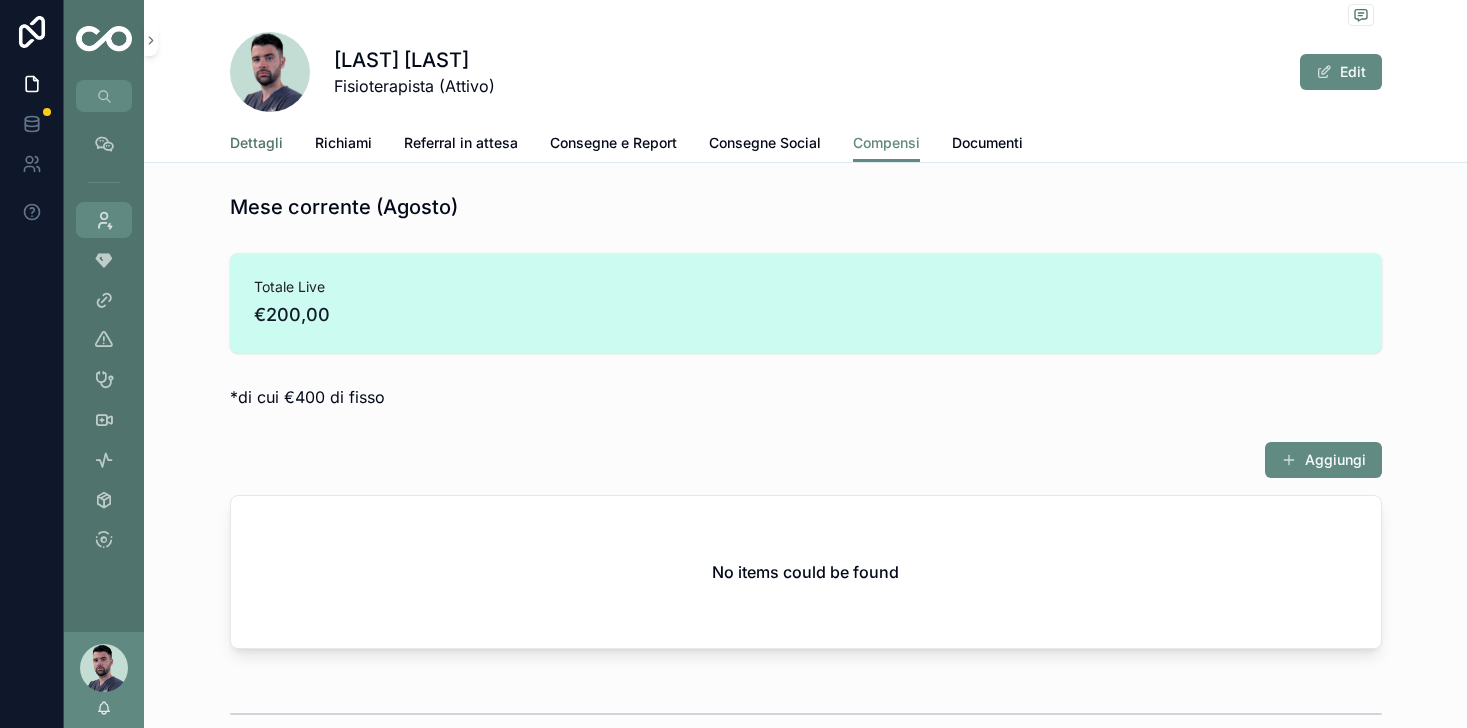 click on "Dettagli" at bounding box center (256, 143) 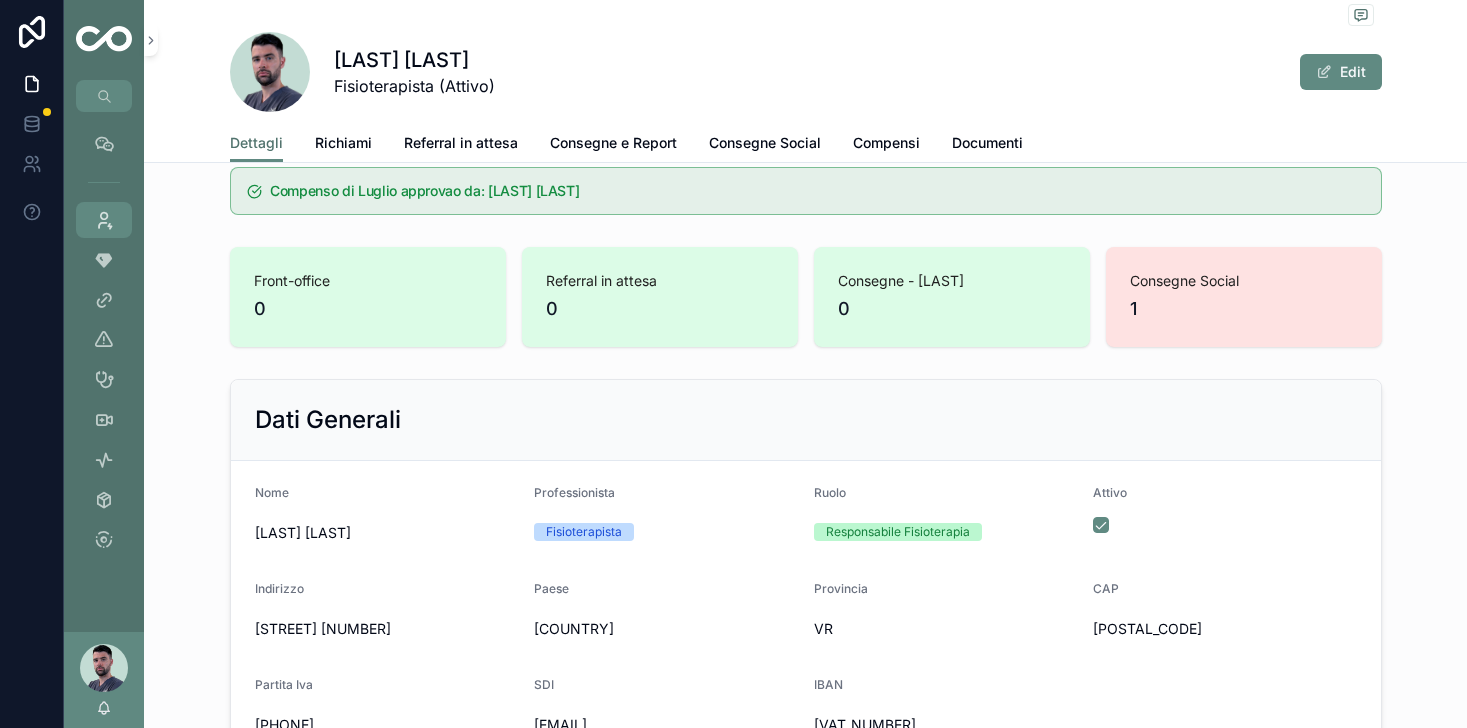 scroll, scrollTop: 0, scrollLeft: 0, axis: both 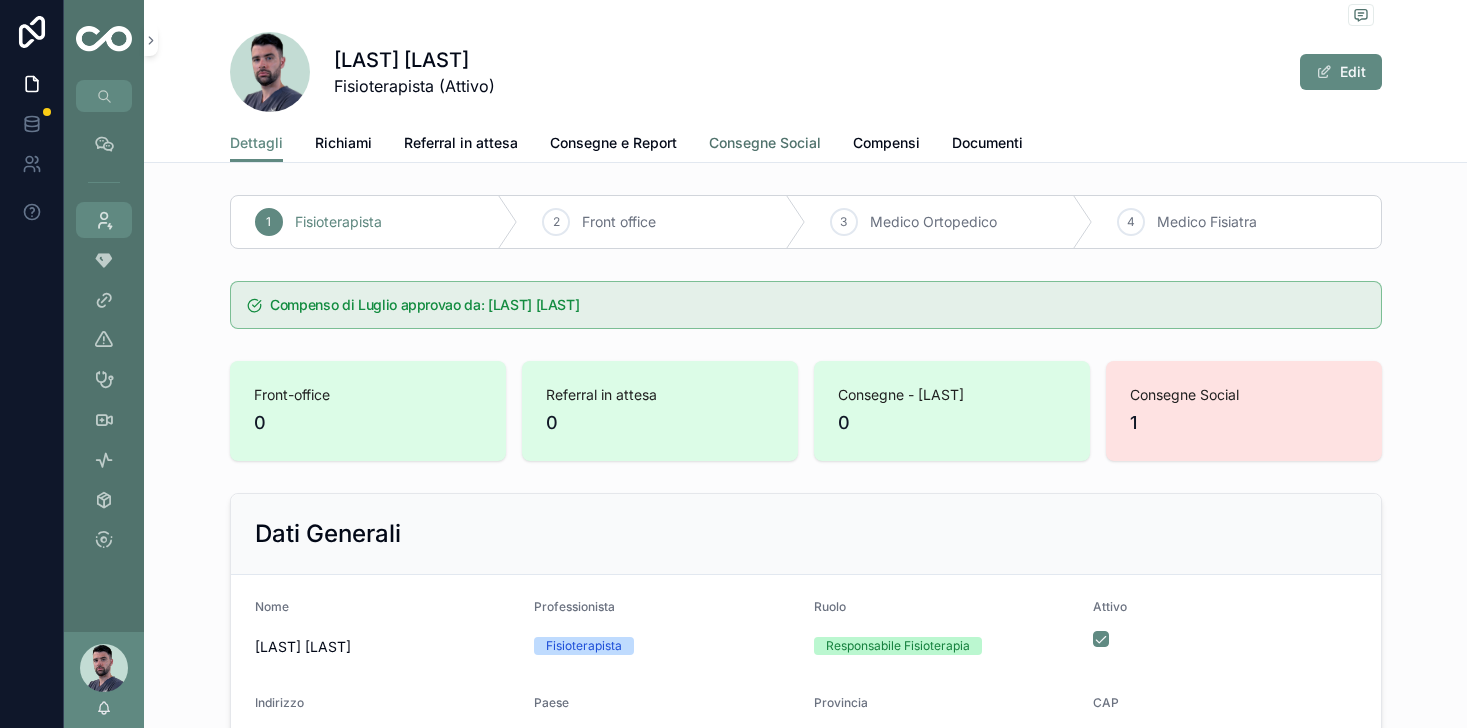 click on "Consegne Social" at bounding box center (765, 143) 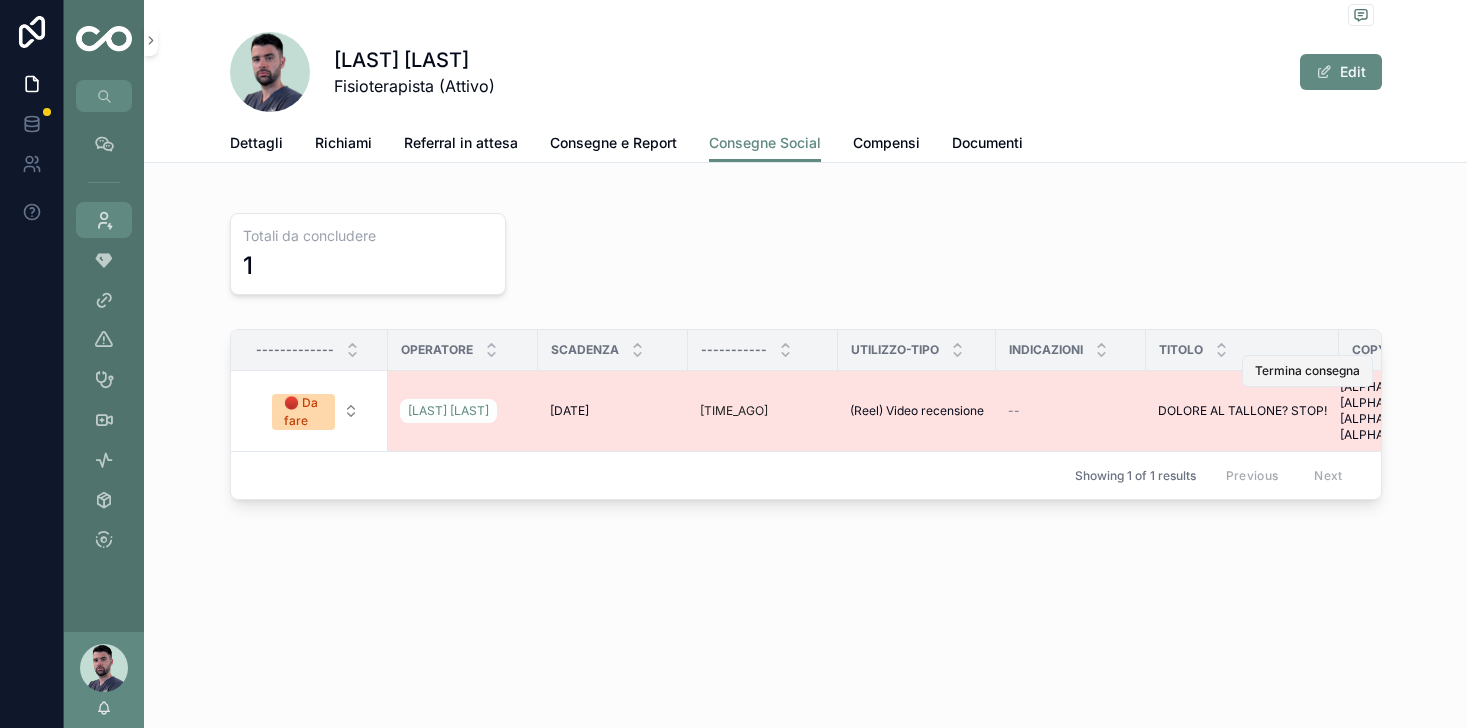 click on "Termina consegna" at bounding box center [1307, 371] 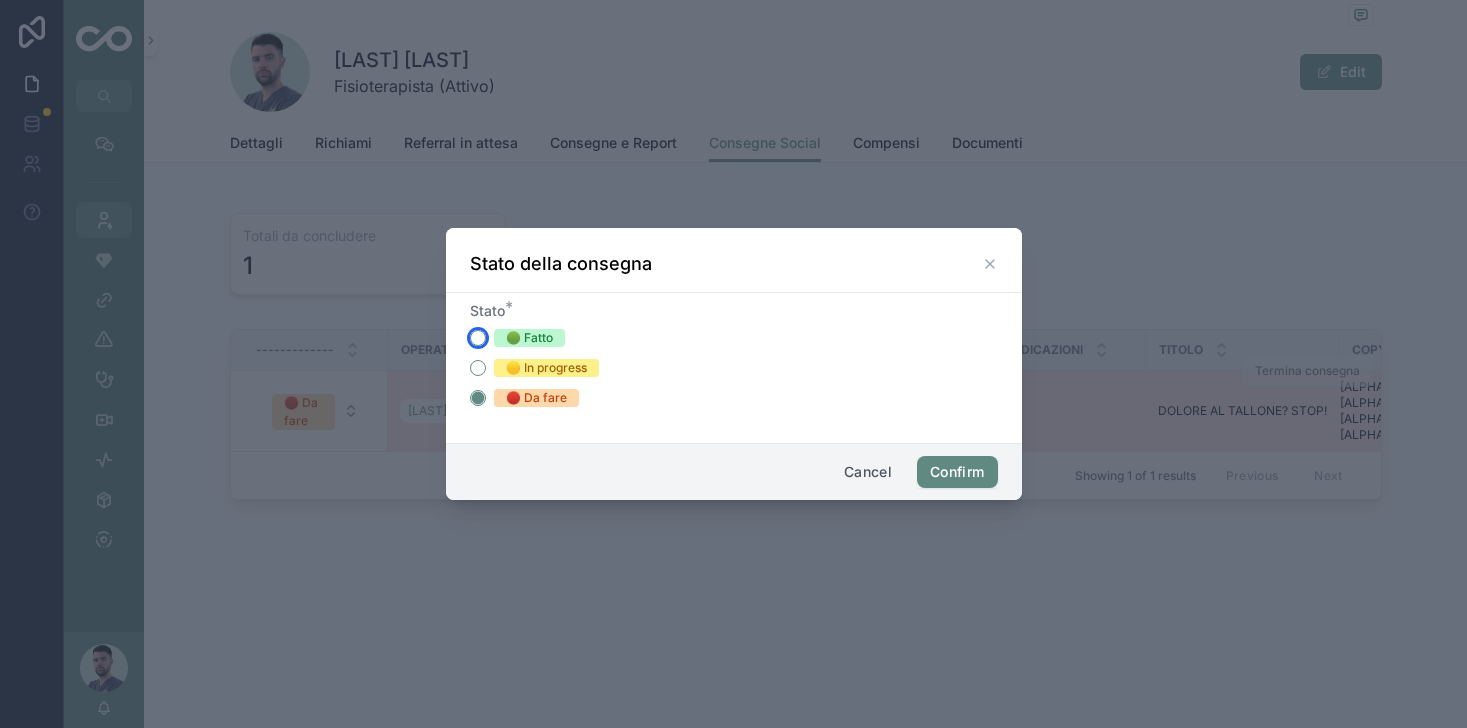 click on "🟢 Fatto" at bounding box center (478, 338) 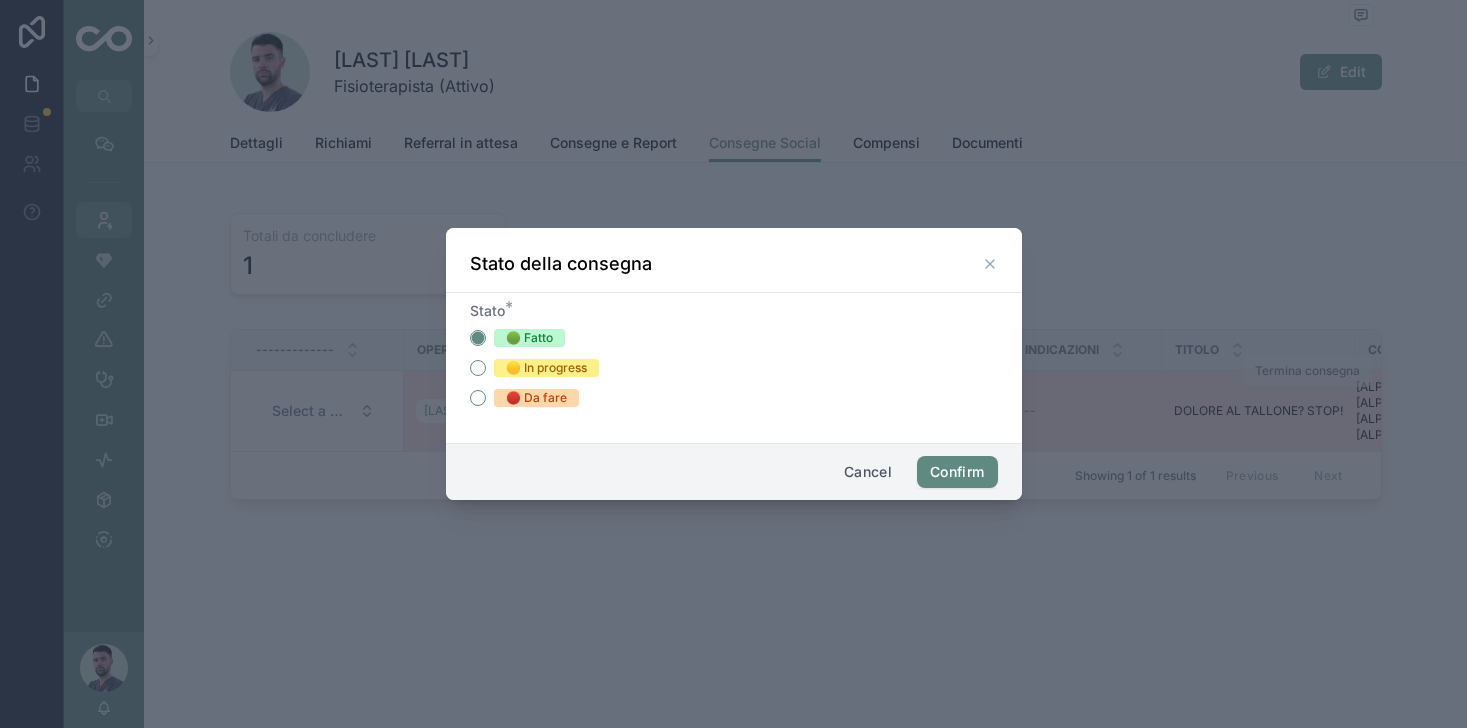 click 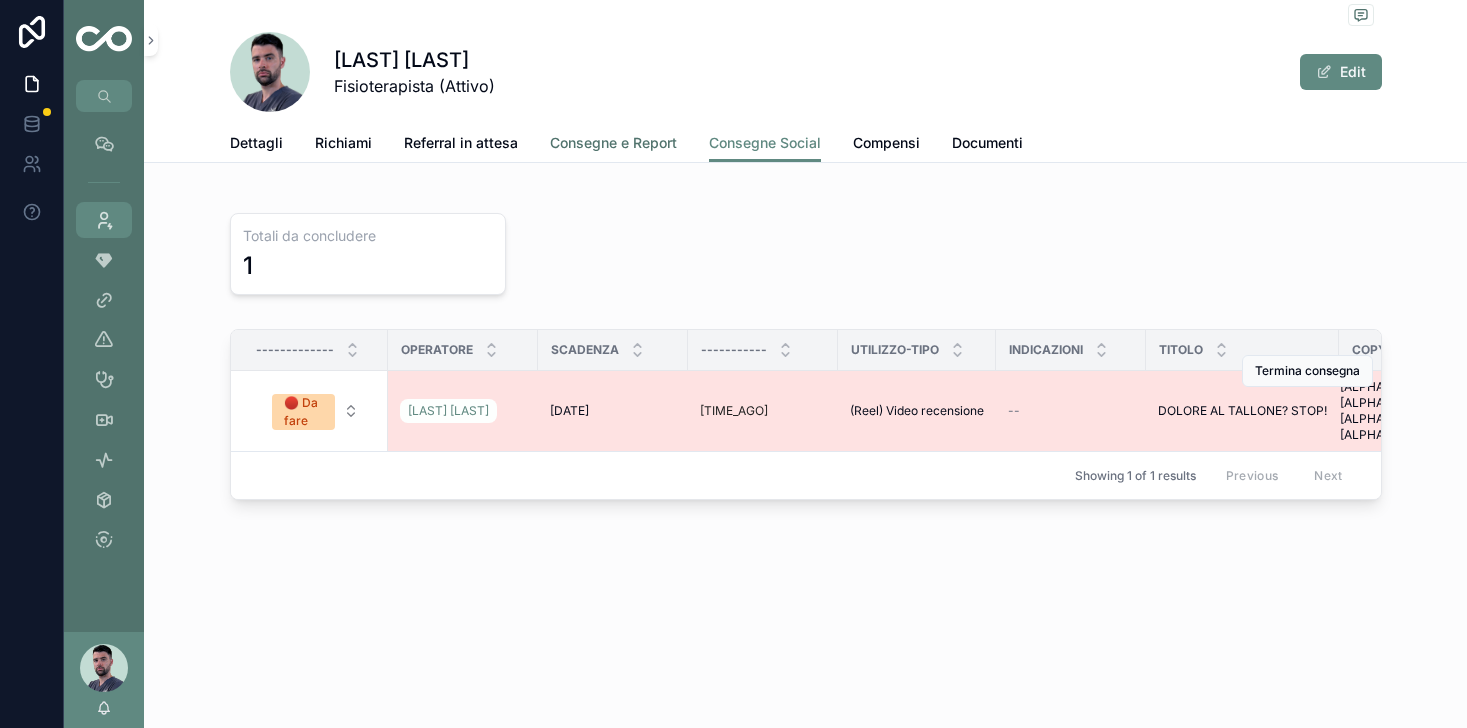 click on "Consegne e Report" at bounding box center [613, 143] 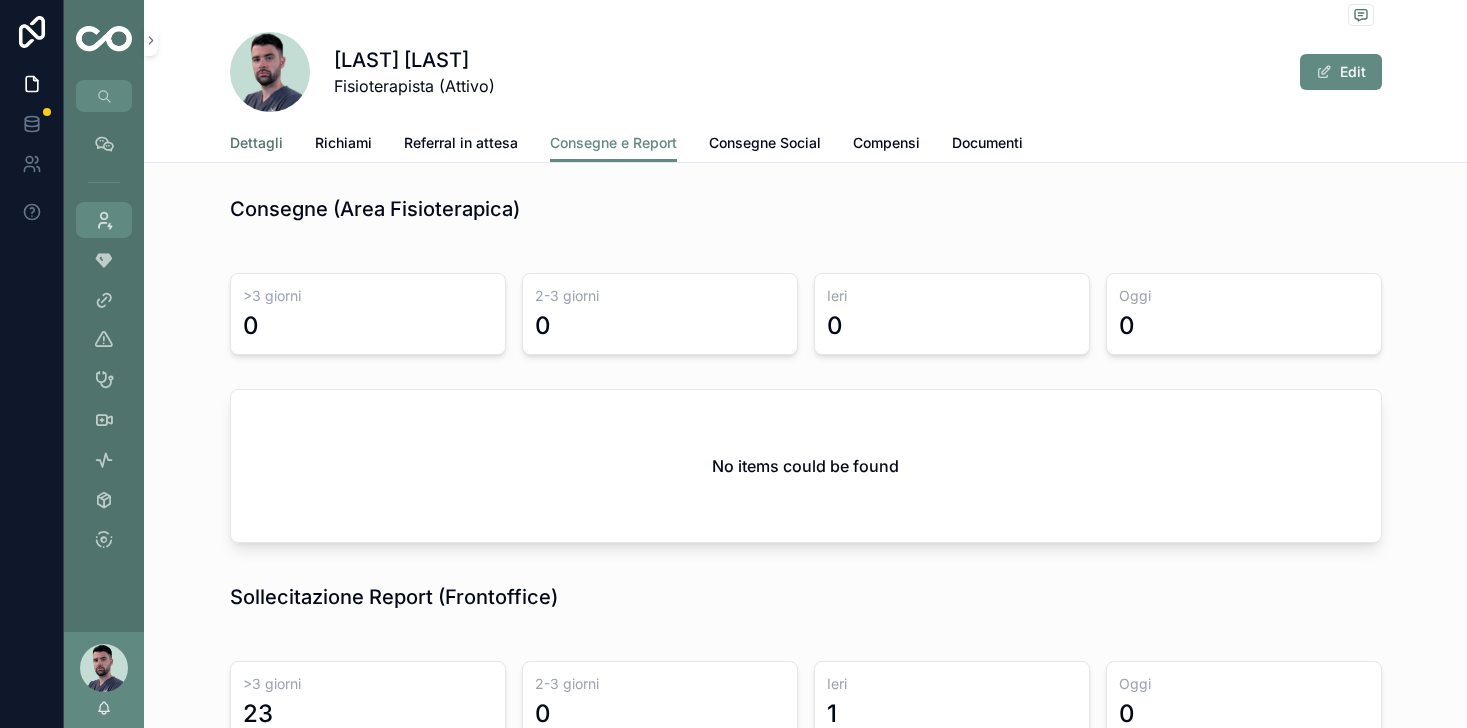 click on "Dettagli" at bounding box center (256, 143) 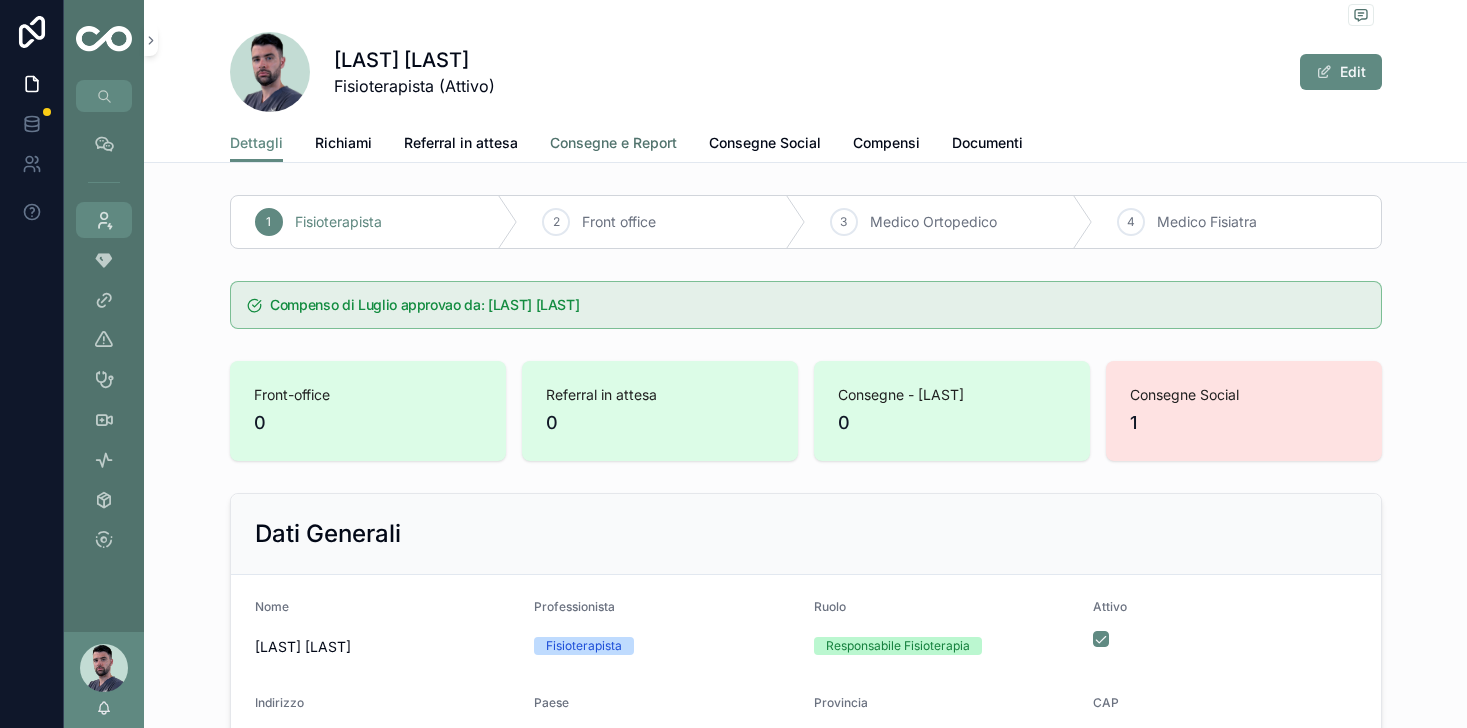click on "Consegne e Report" at bounding box center (613, 143) 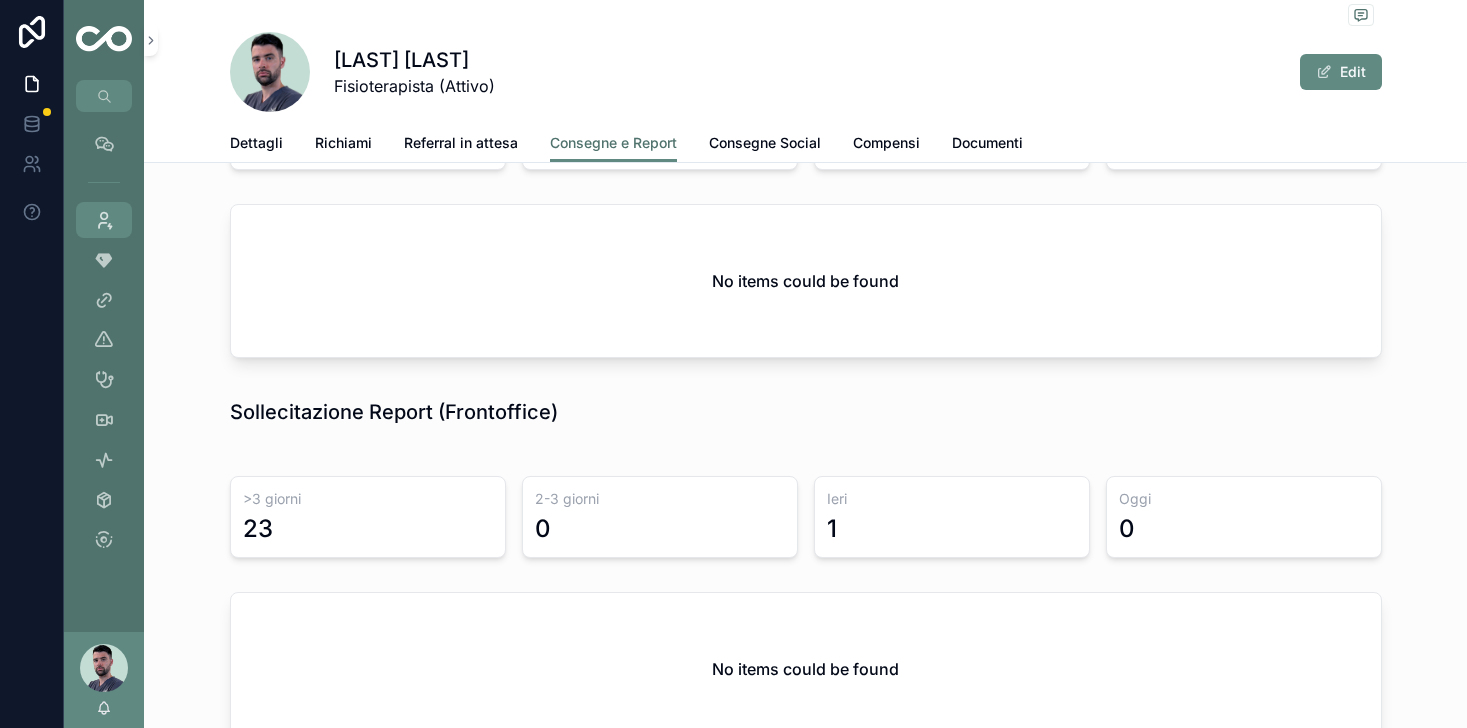 scroll, scrollTop: 347, scrollLeft: 0, axis: vertical 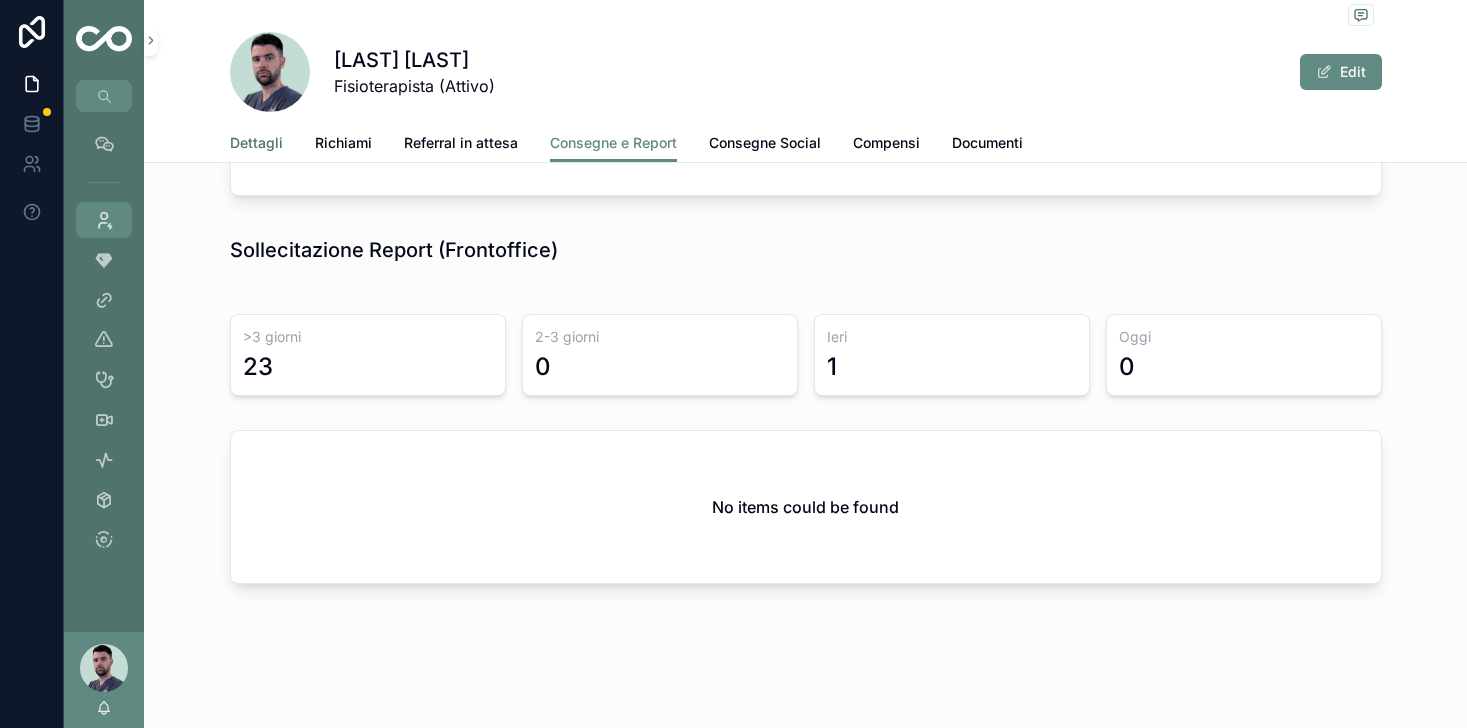 click on "Dettagli" at bounding box center [256, 143] 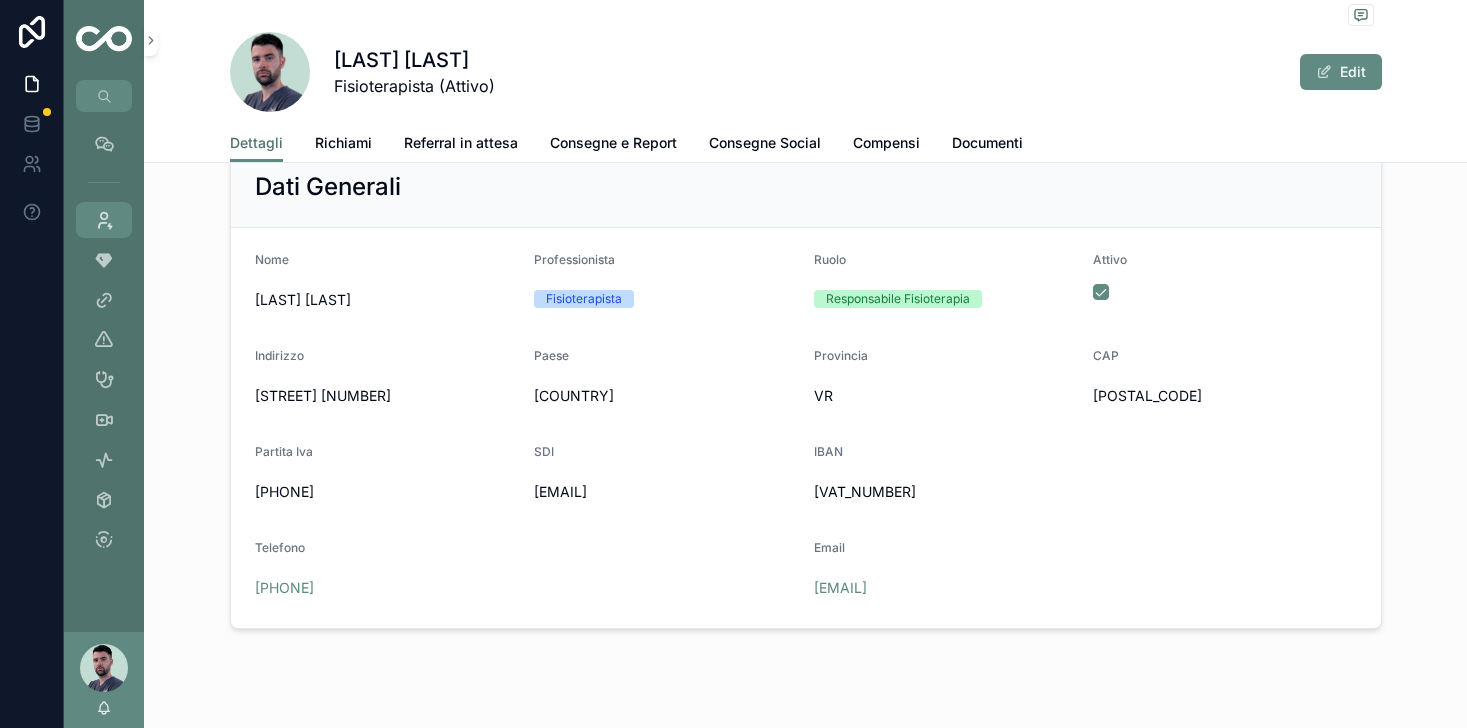 scroll, scrollTop: 0, scrollLeft: 0, axis: both 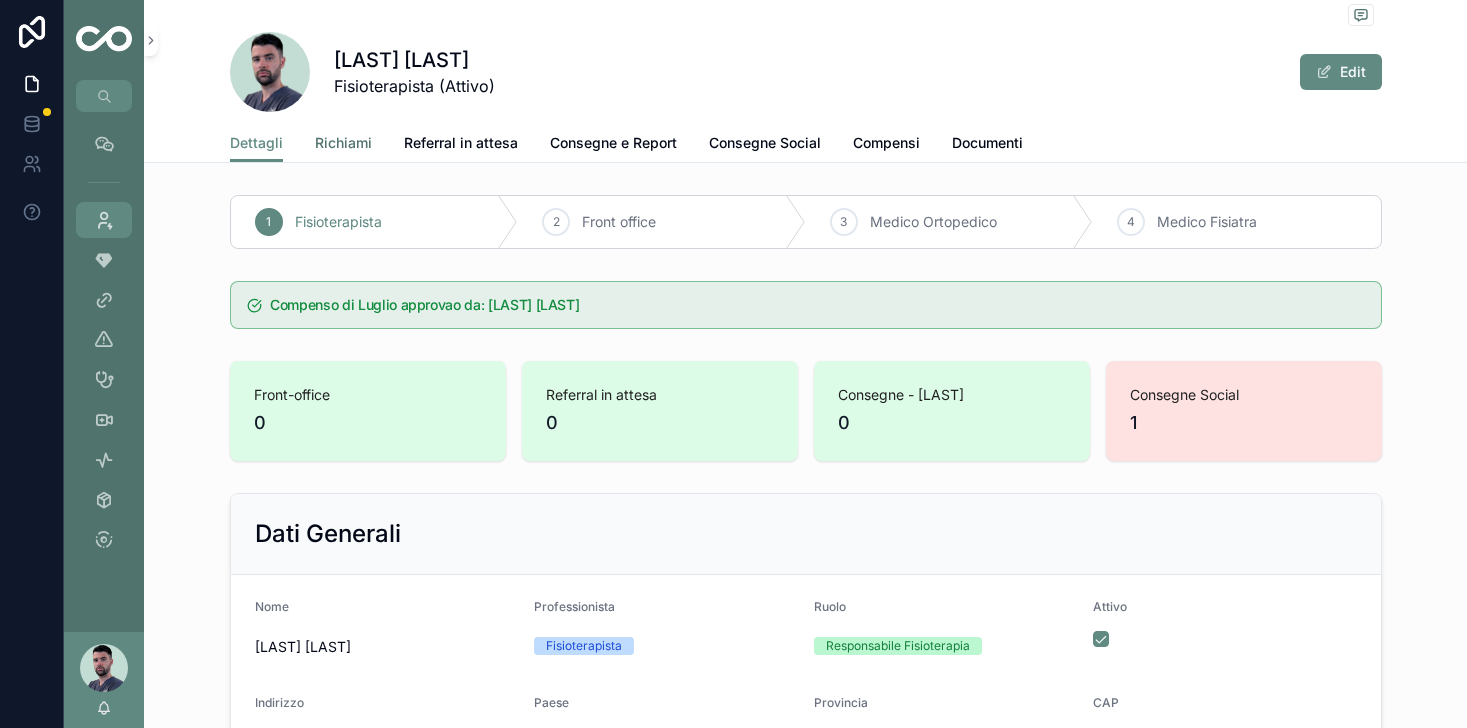 click on "Richiami" at bounding box center (343, 143) 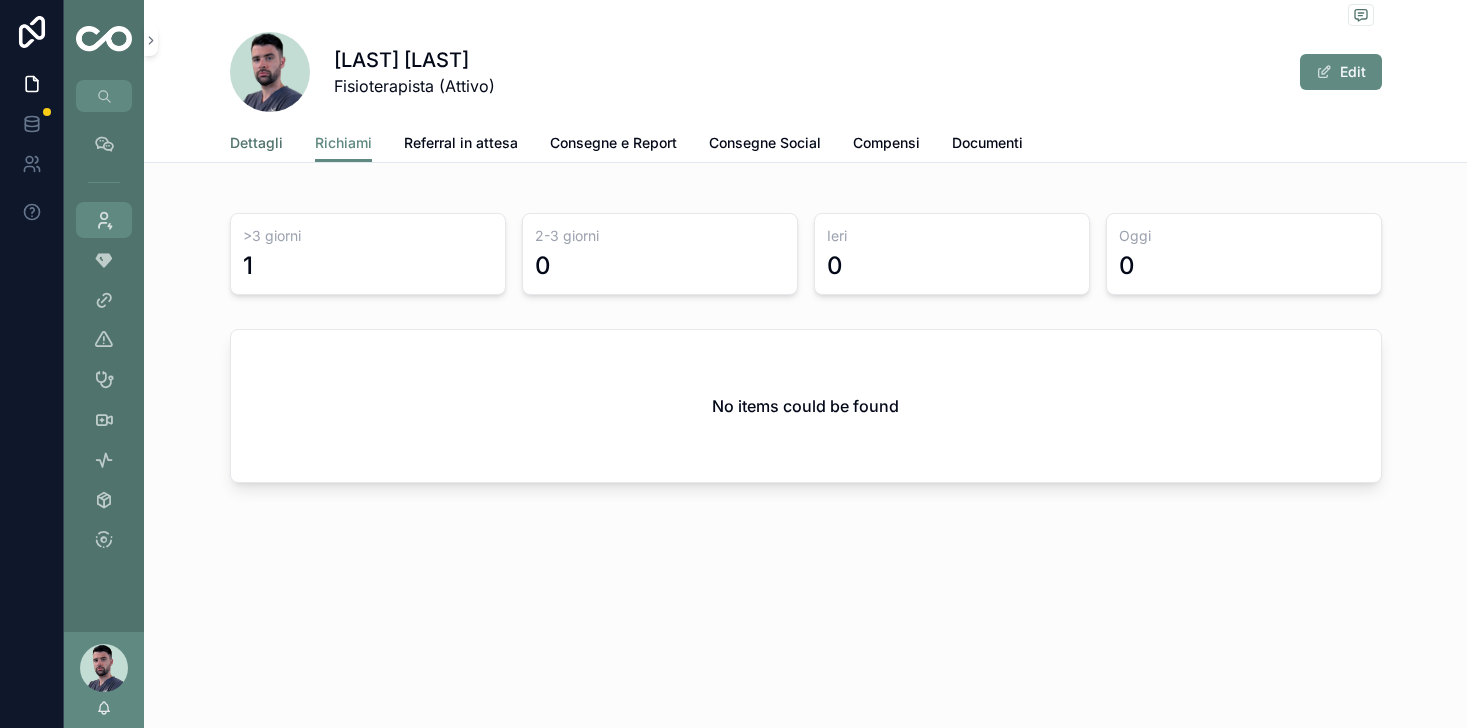 click on "Dettagli" at bounding box center (256, 143) 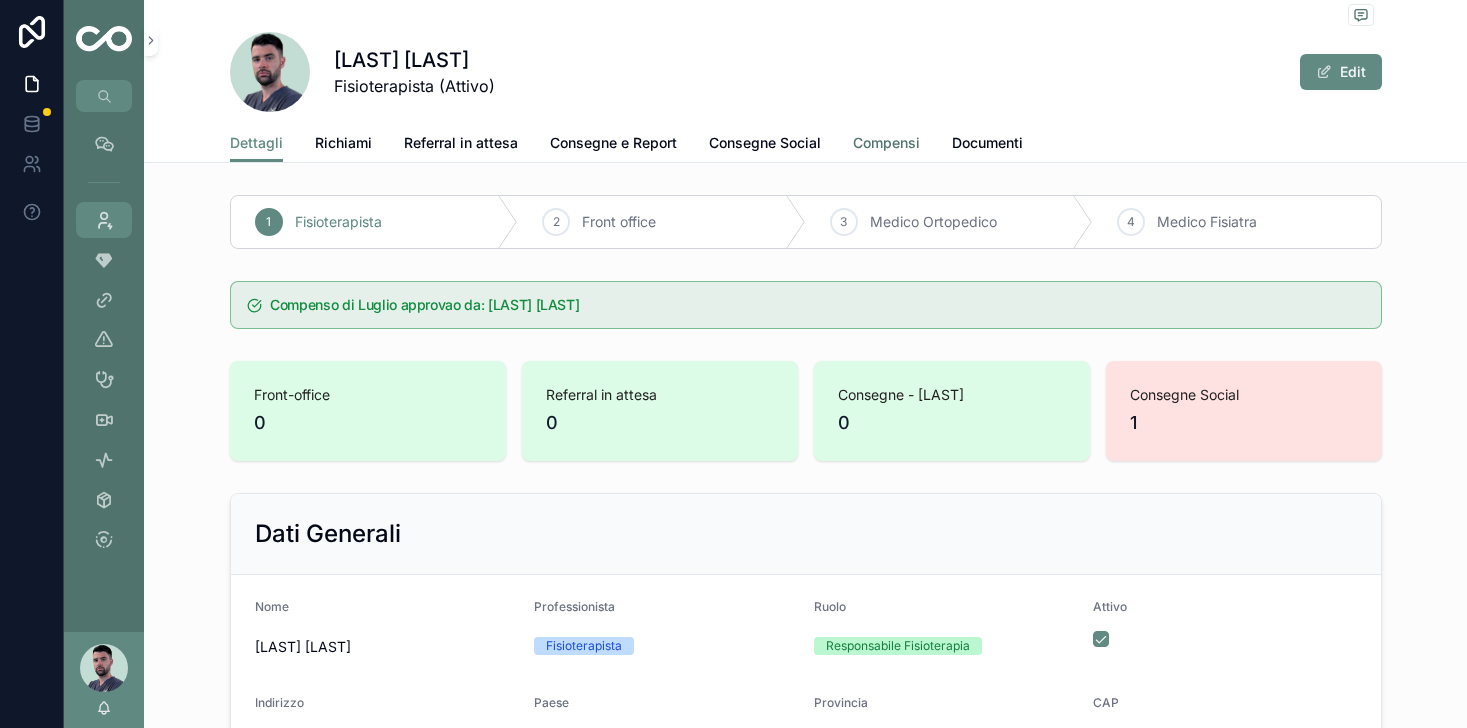 click on "Compensi" at bounding box center (886, 143) 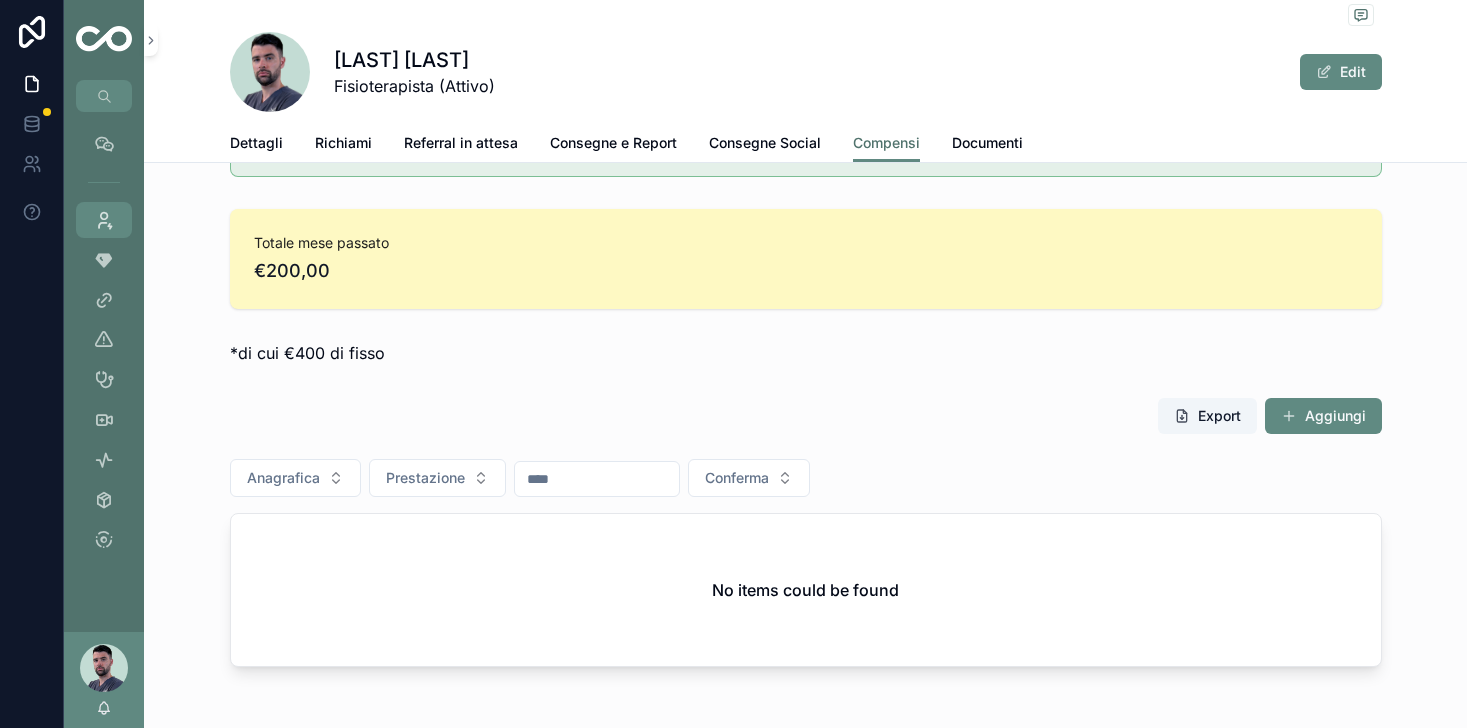 scroll, scrollTop: 787, scrollLeft: 0, axis: vertical 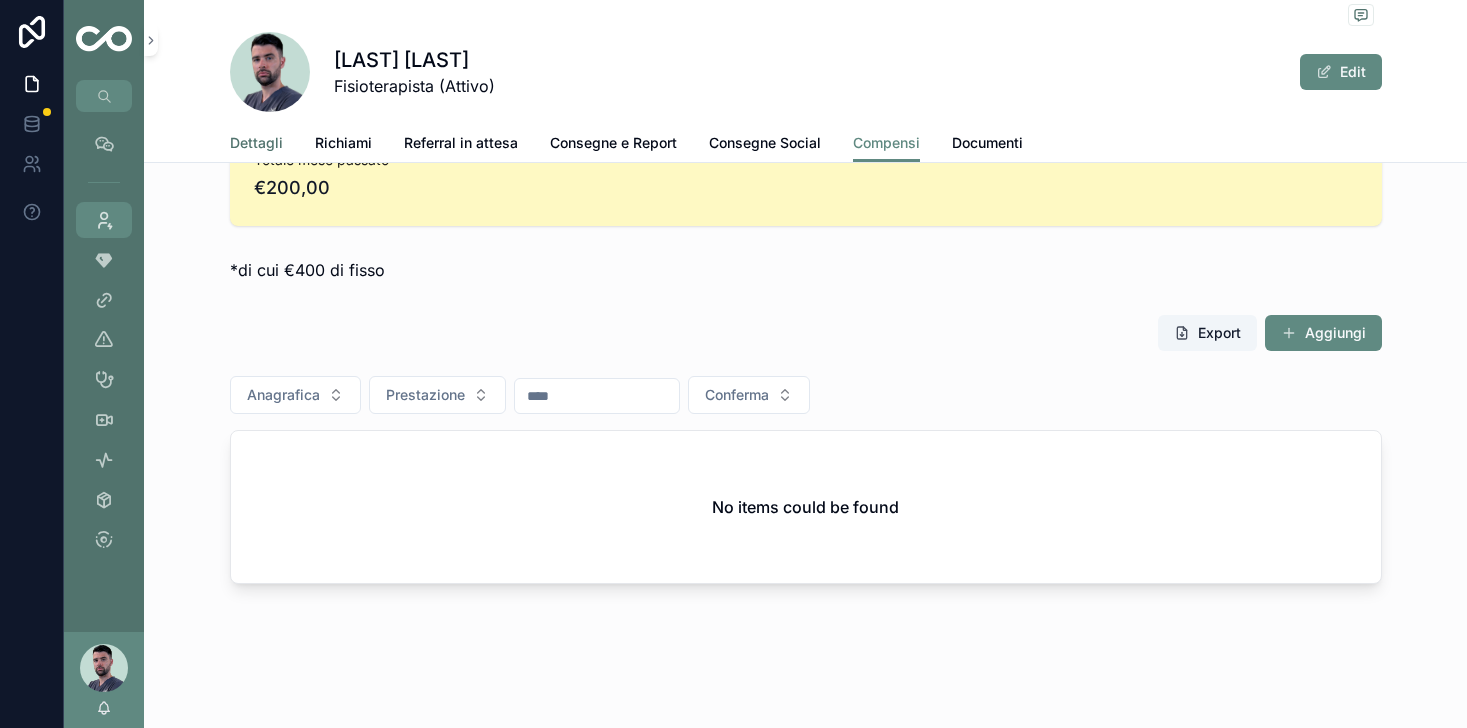 click on "Dettagli" at bounding box center (256, 145) 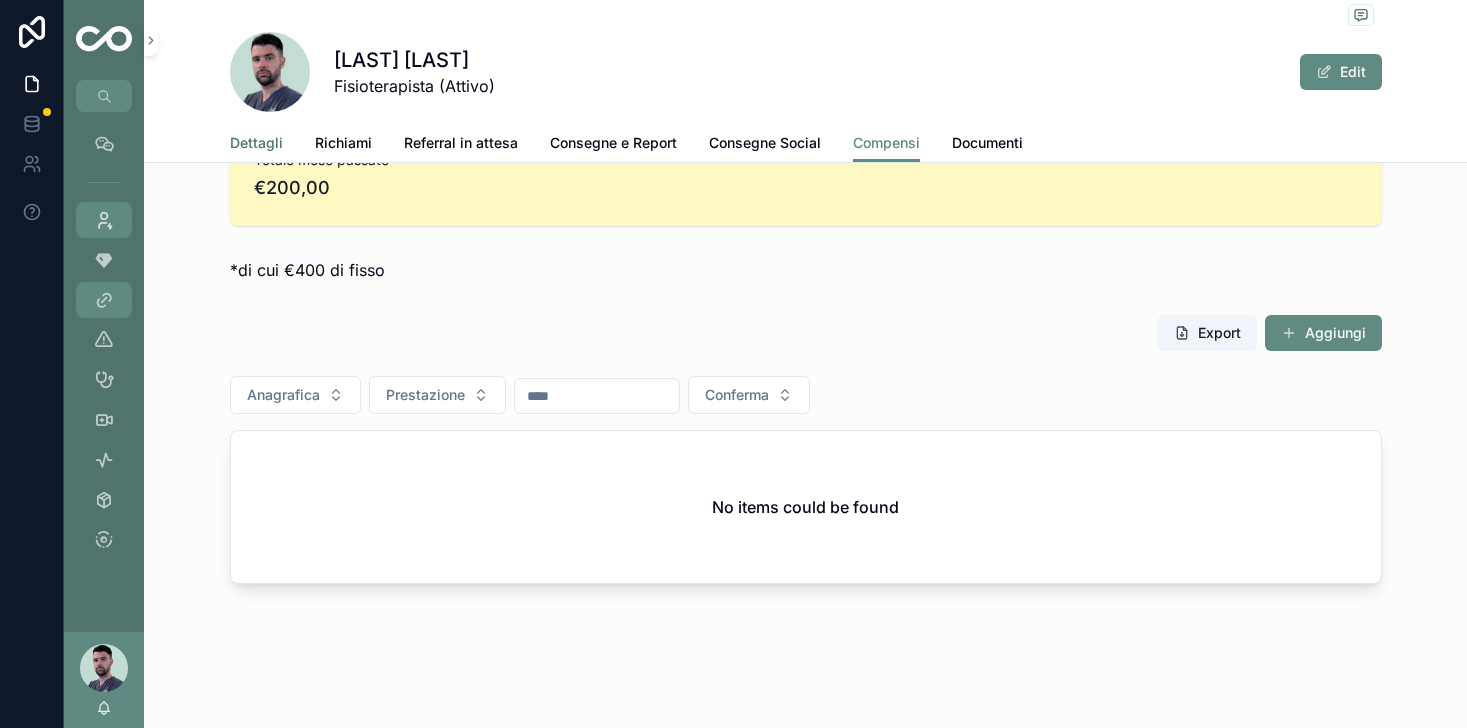 scroll, scrollTop: 0, scrollLeft: 0, axis: both 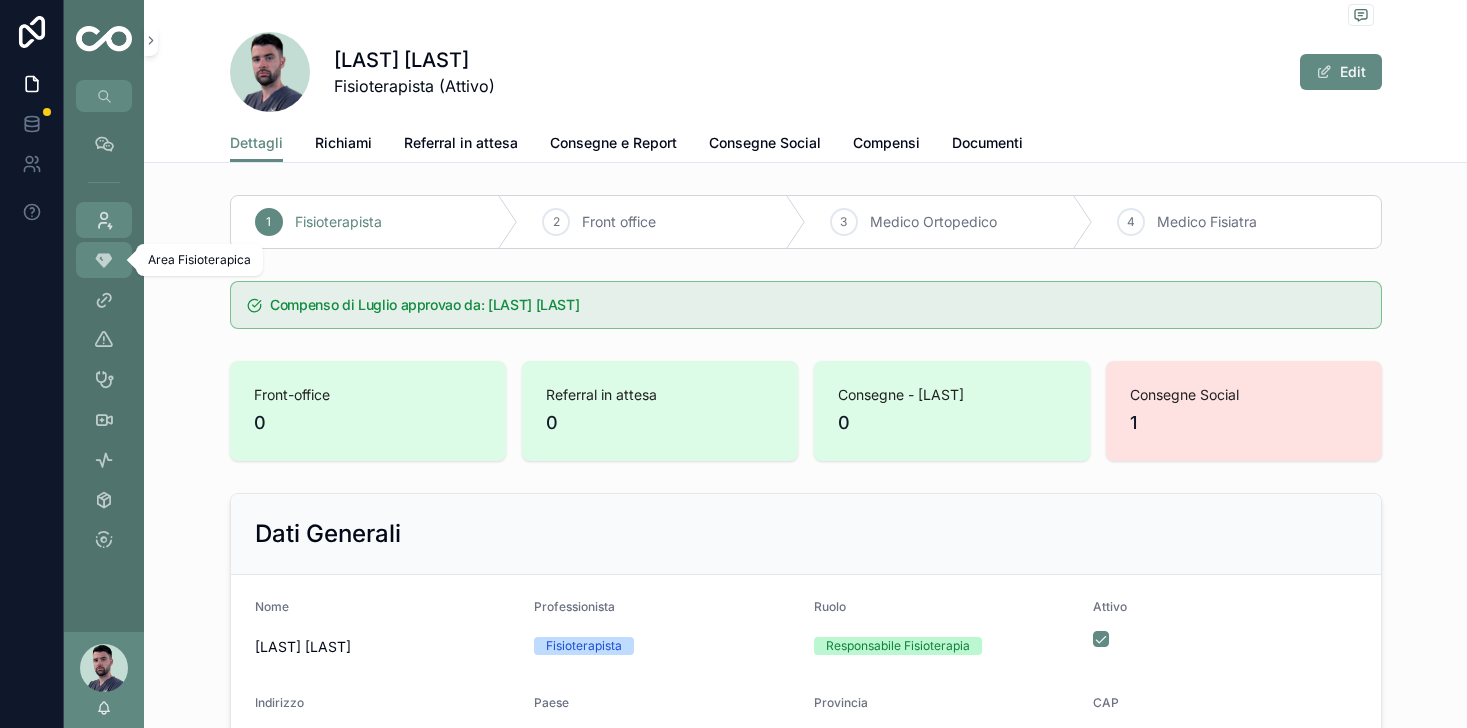 click on "Area Fisioterapica" at bounding box center (104, 260) 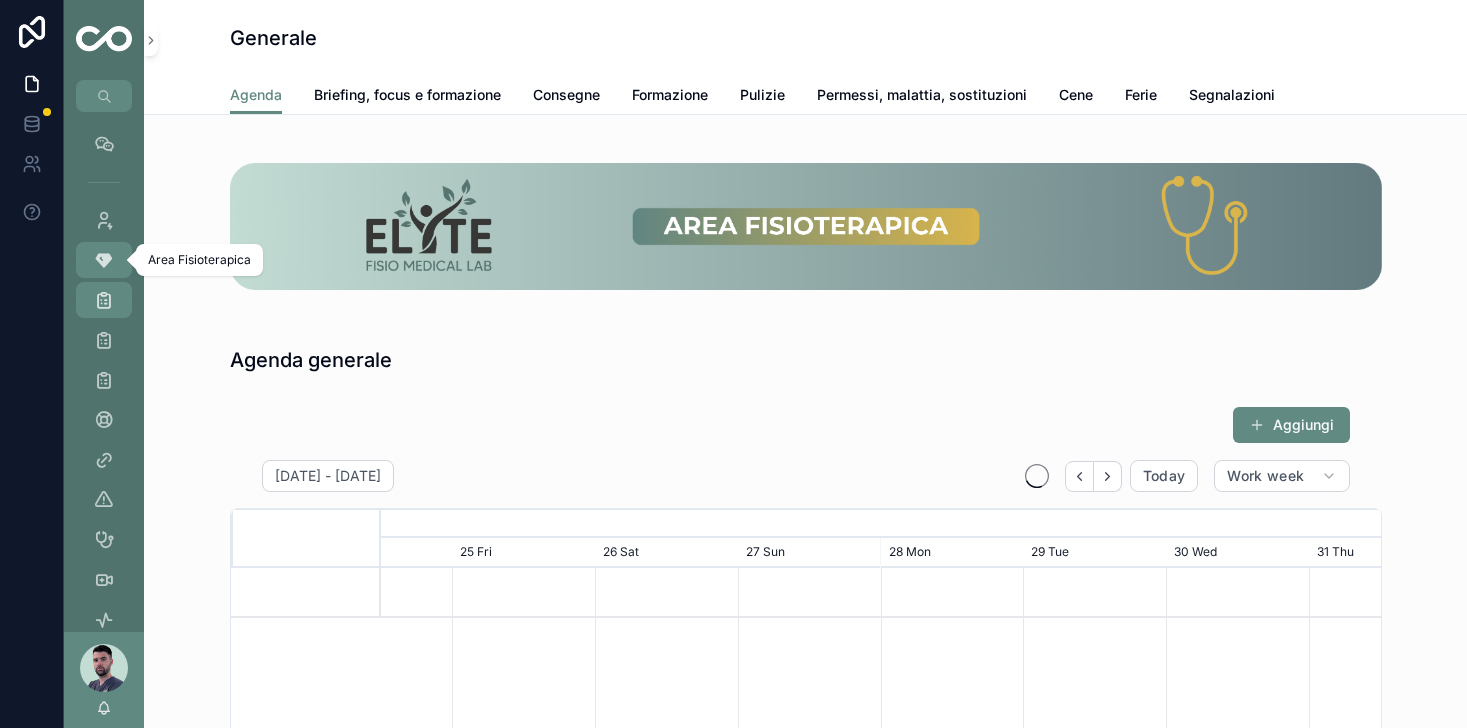 scroll, scrollTop: 0, scrollLeft: 1500, axis: horizontal 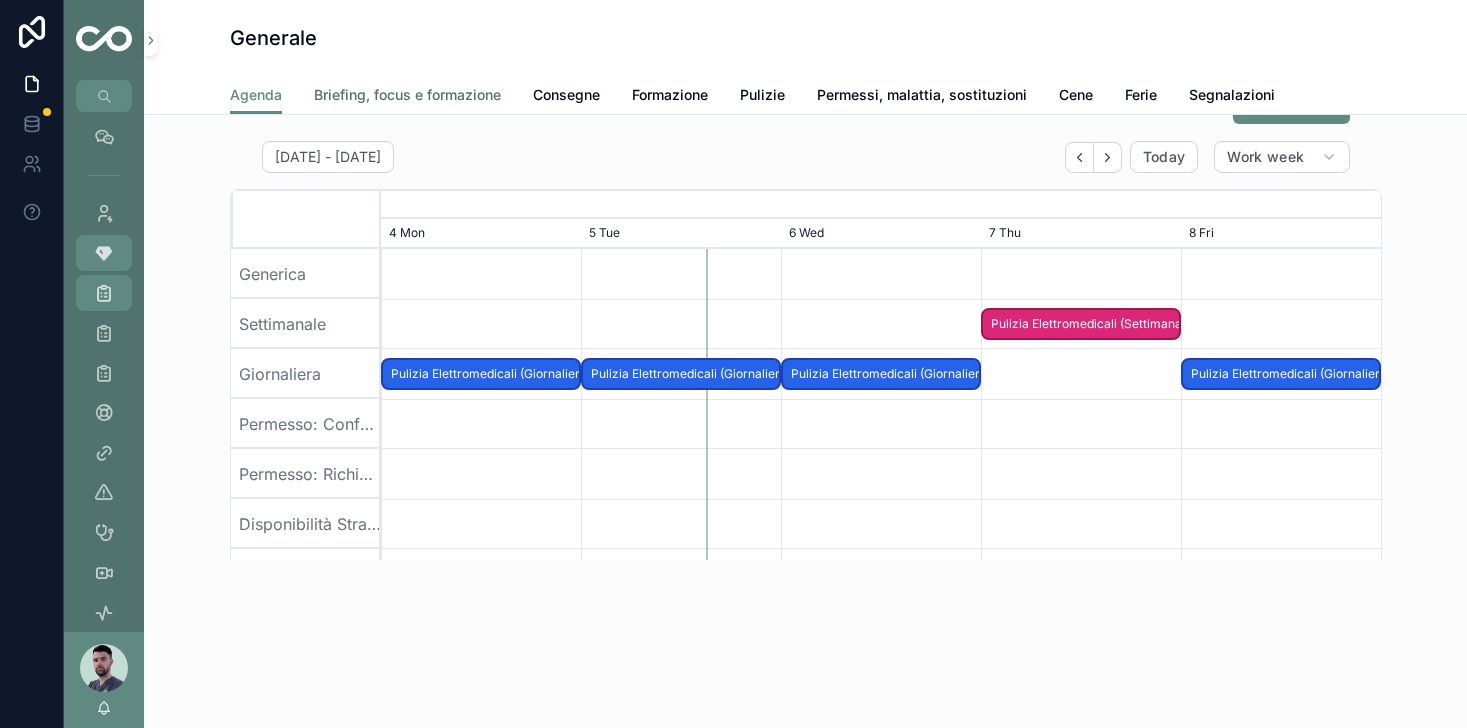 click on "Briefing, focus e formazione" at bounding box center (407, 95) 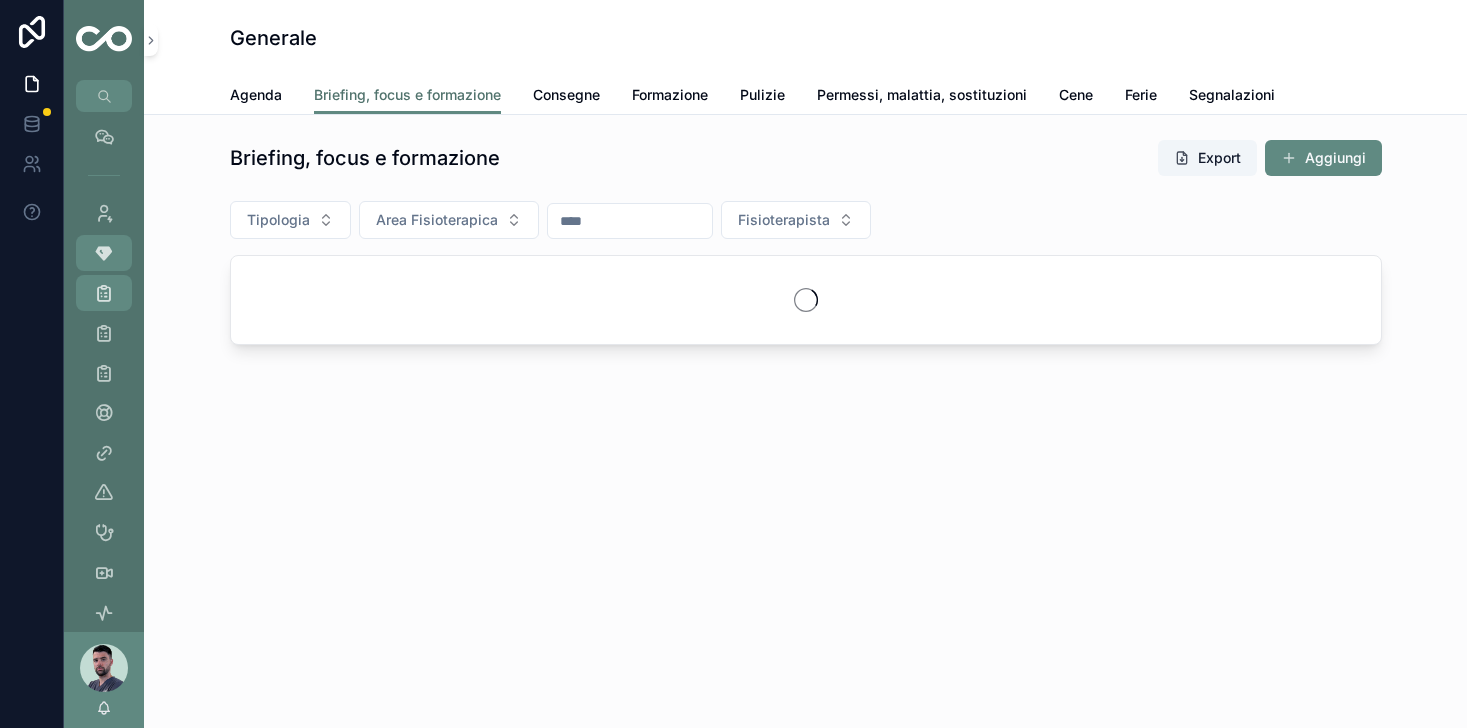 scroll, scrollTop: 0, scrollLeft: 0, axis: both 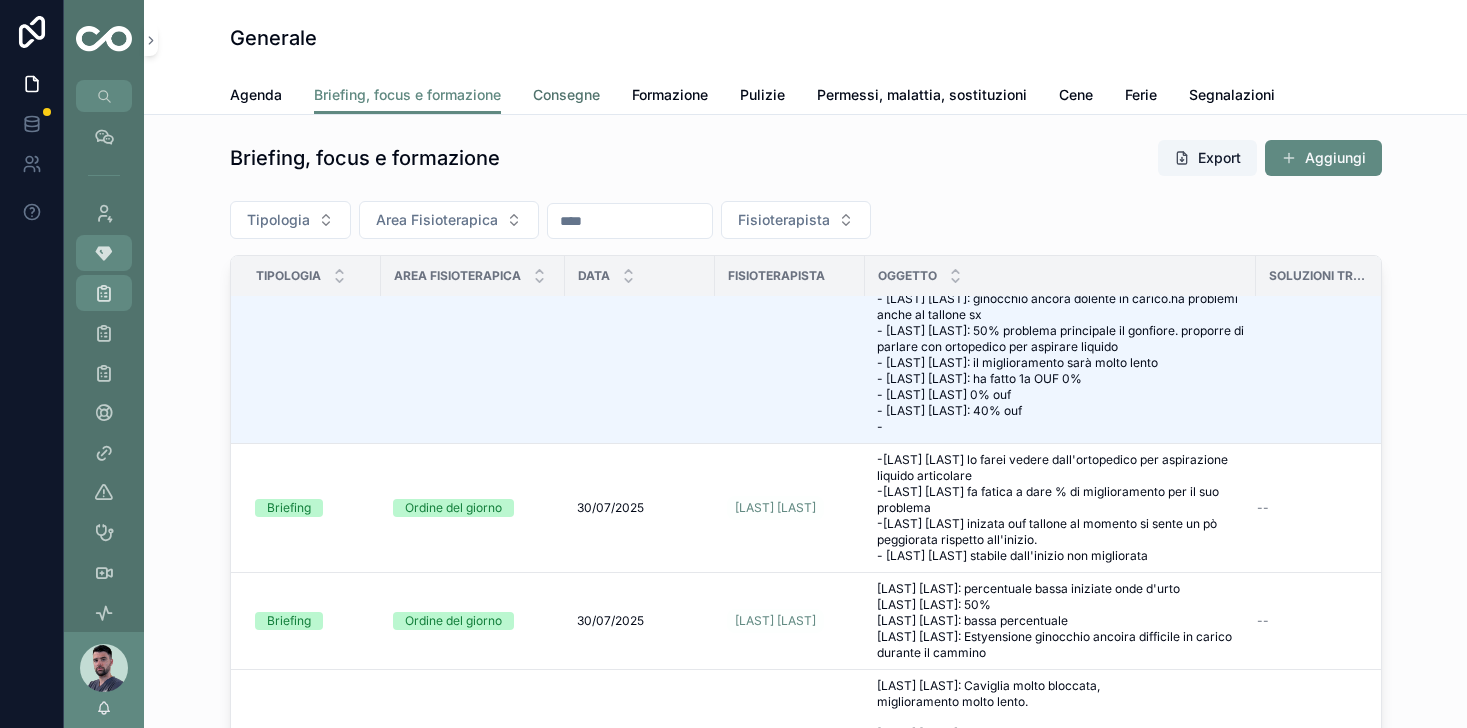 click on "Consegne" at bounding box center [566, 95] 